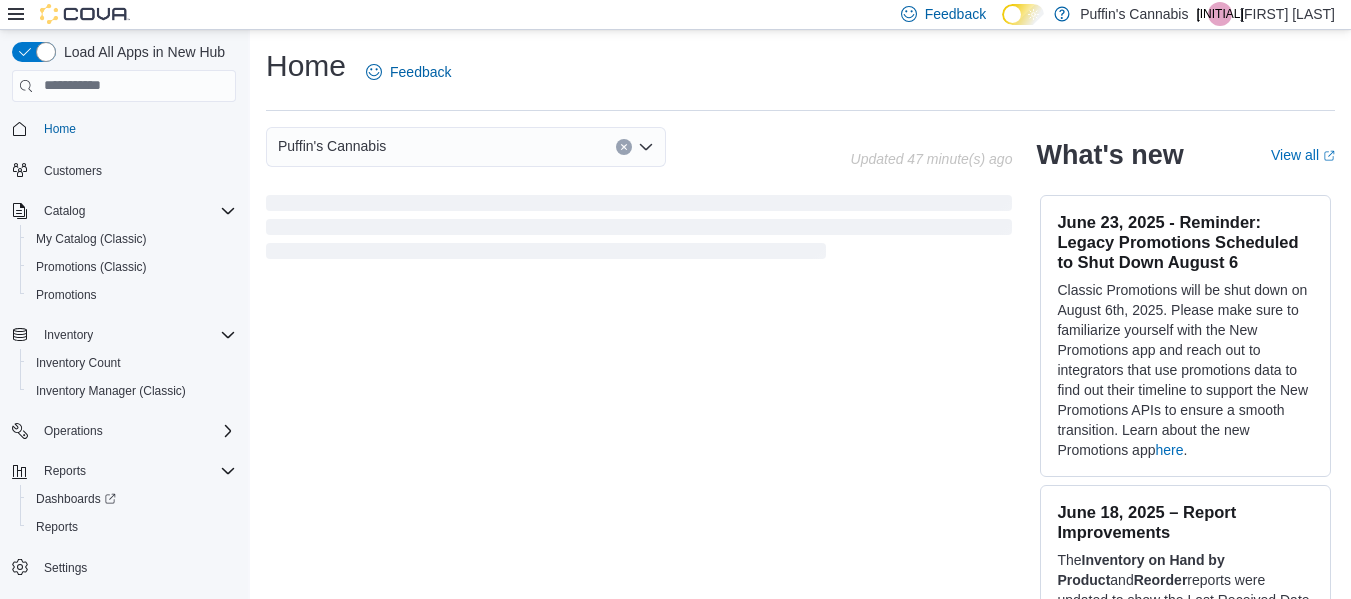 scroll, scrollTop: 0, scrollLeft: 0, axis: both 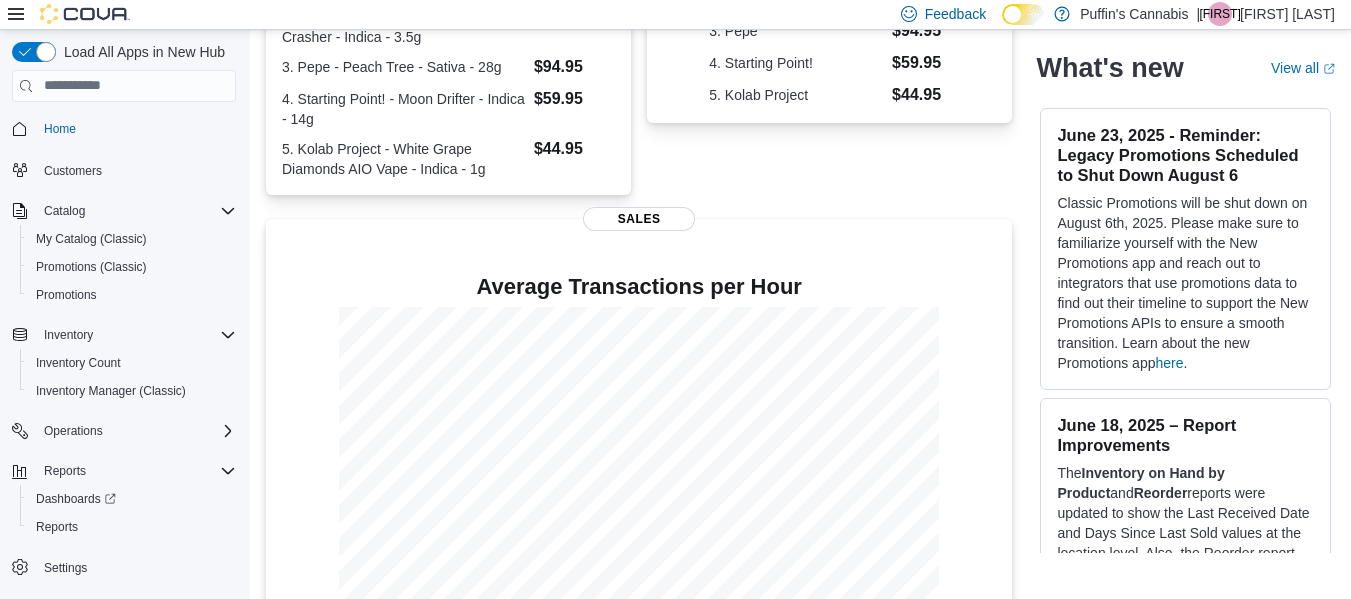 click on "Top Brand Sales Today 1. MTL Cannabis $99.95 2. BLK MKT $95.90 3. Pepe $94.95 4. Starting Point! $59.95 5. Kolab Project $44.95 Sales" at bounding box center [829, 45] 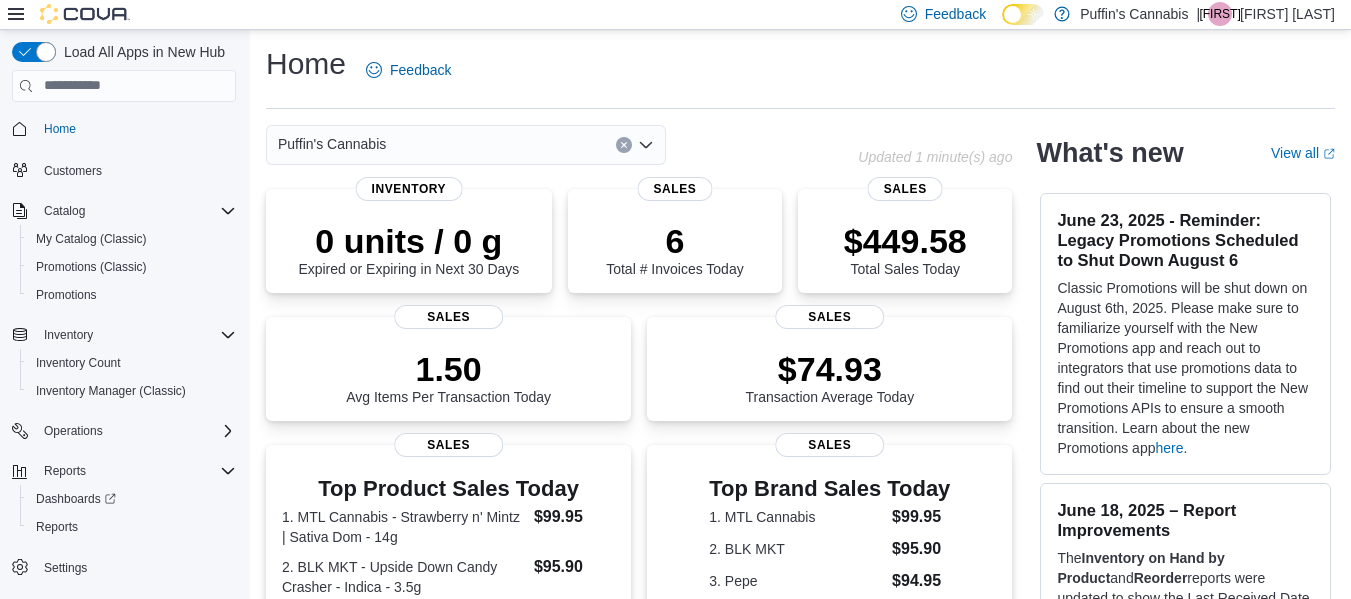 scroll, scrollTop: 0, scrollLeft: 0, axis: both 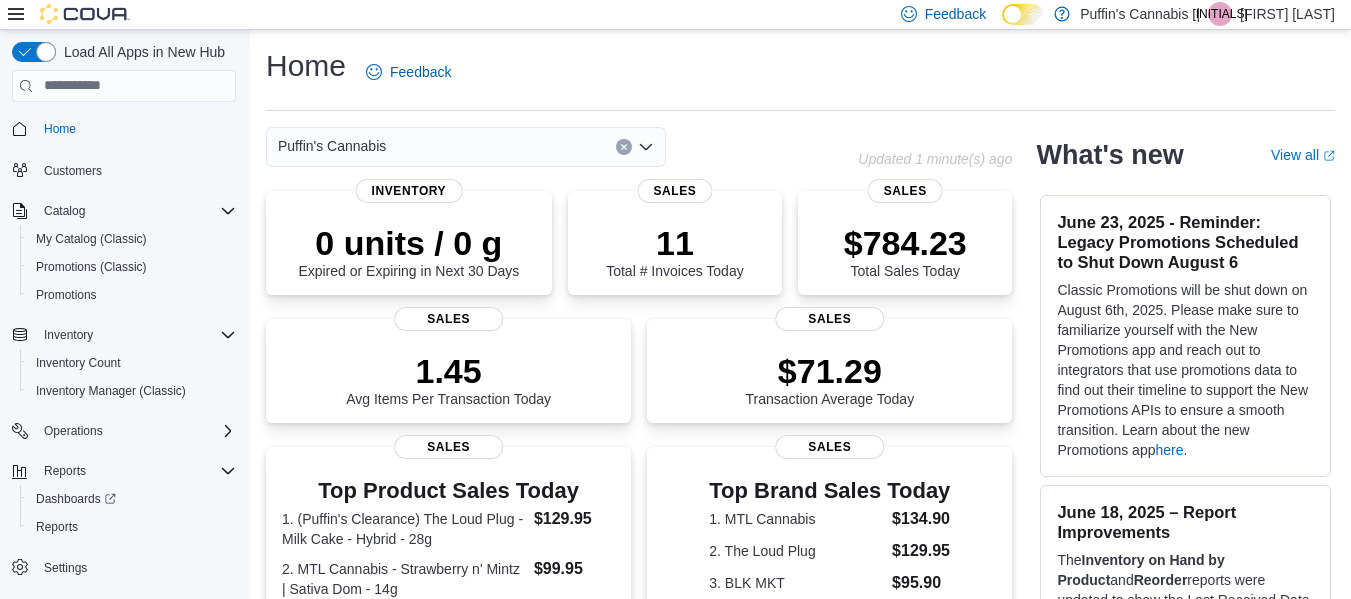 click on "Home Feedback" at bounding box center [800, 72] 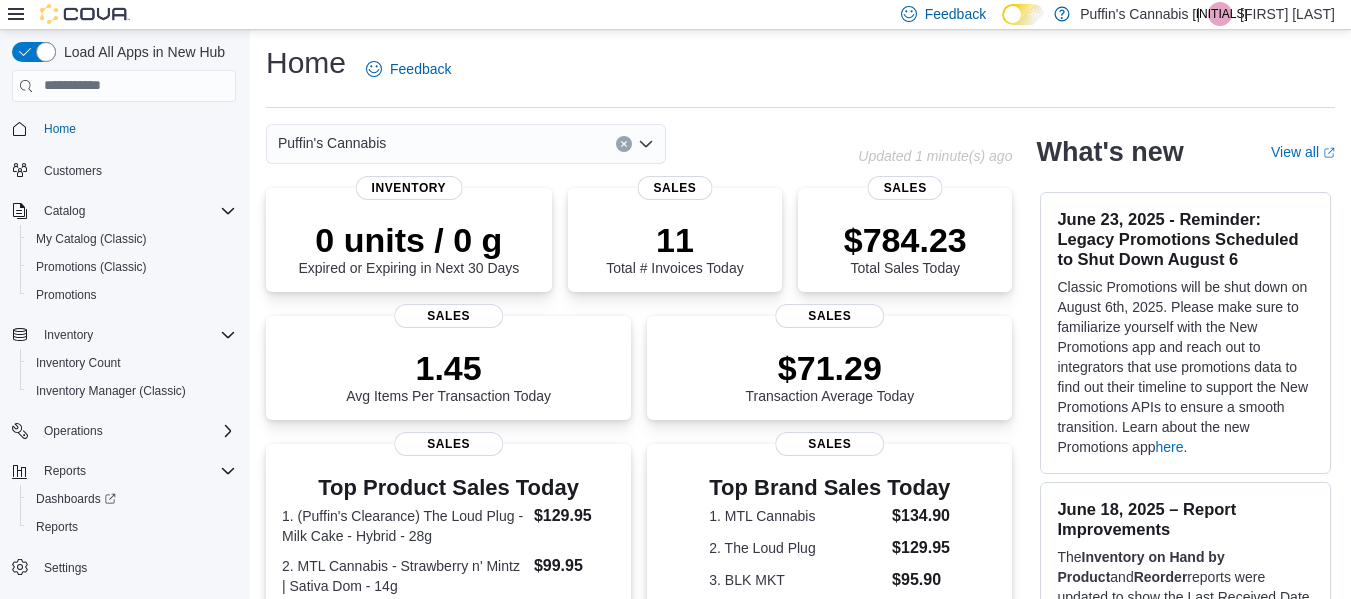 scroll, scrollTop: 0, scrollLeft: 0, axis: both 